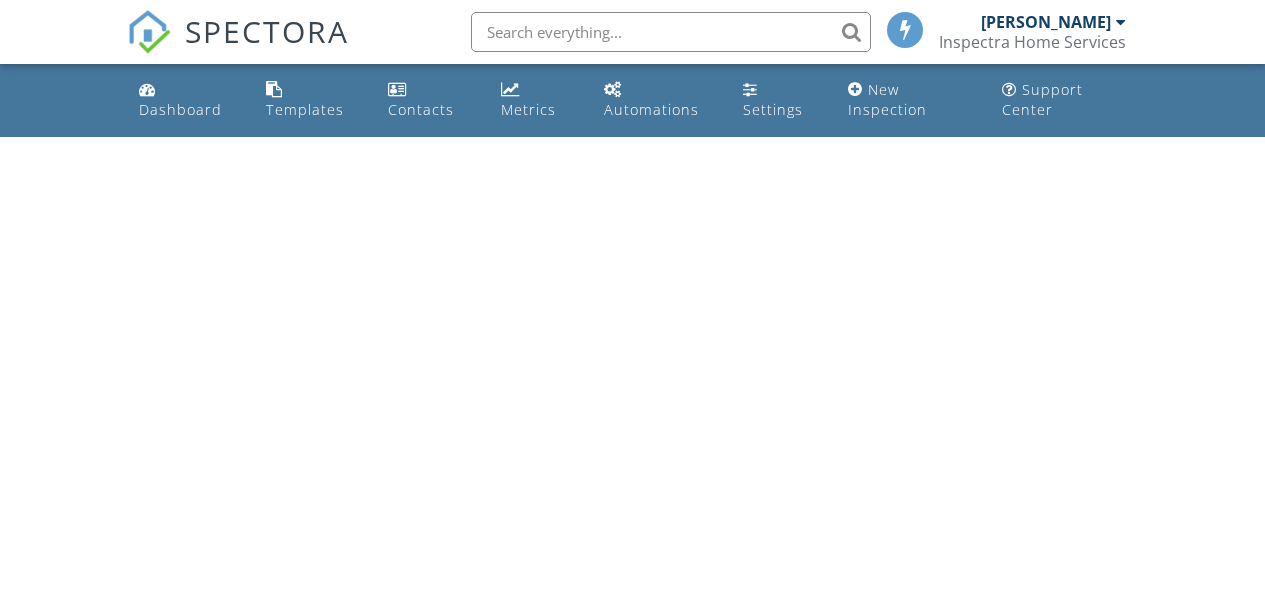 scroll, scrollTop: 0, scrollLeft: 0, axis: both 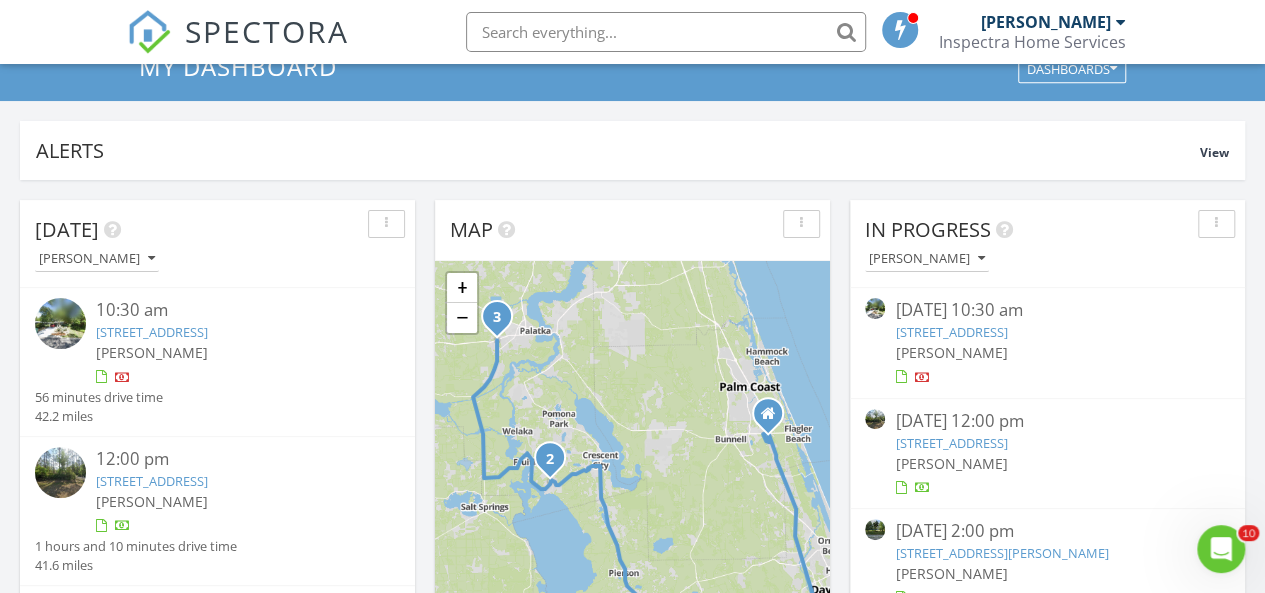 click on "420 Bark Cir, DeLand, FL 32724" at bounding box center [951, 332] 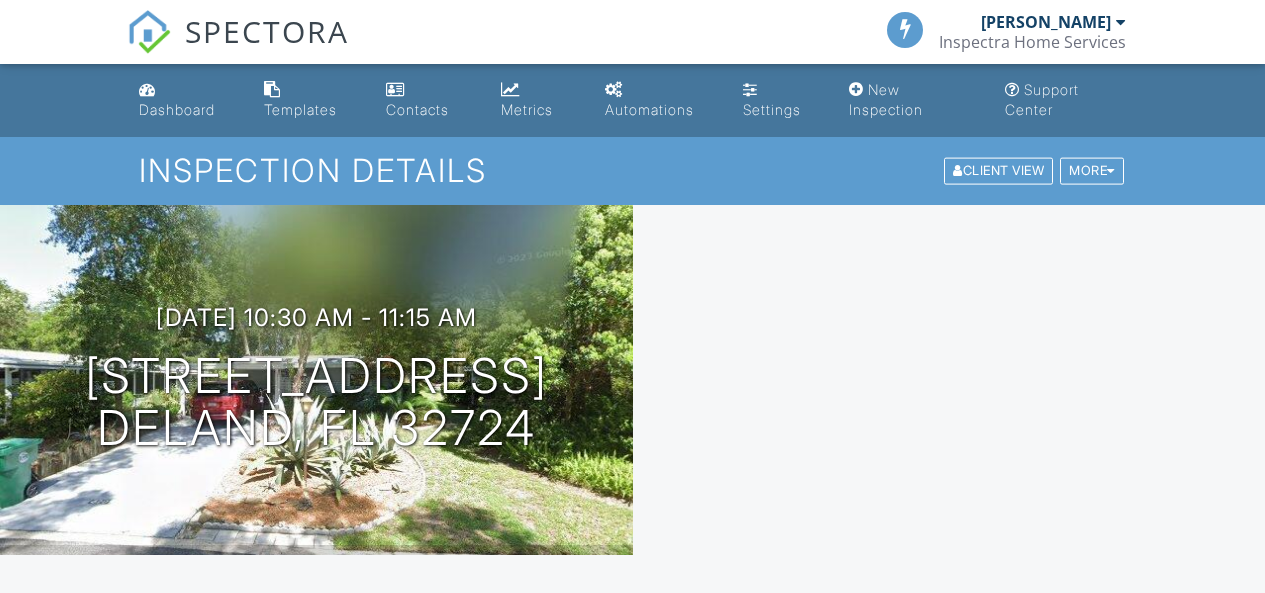 scroll, scrollTop: 0, scrollLeft: 0, axis: both 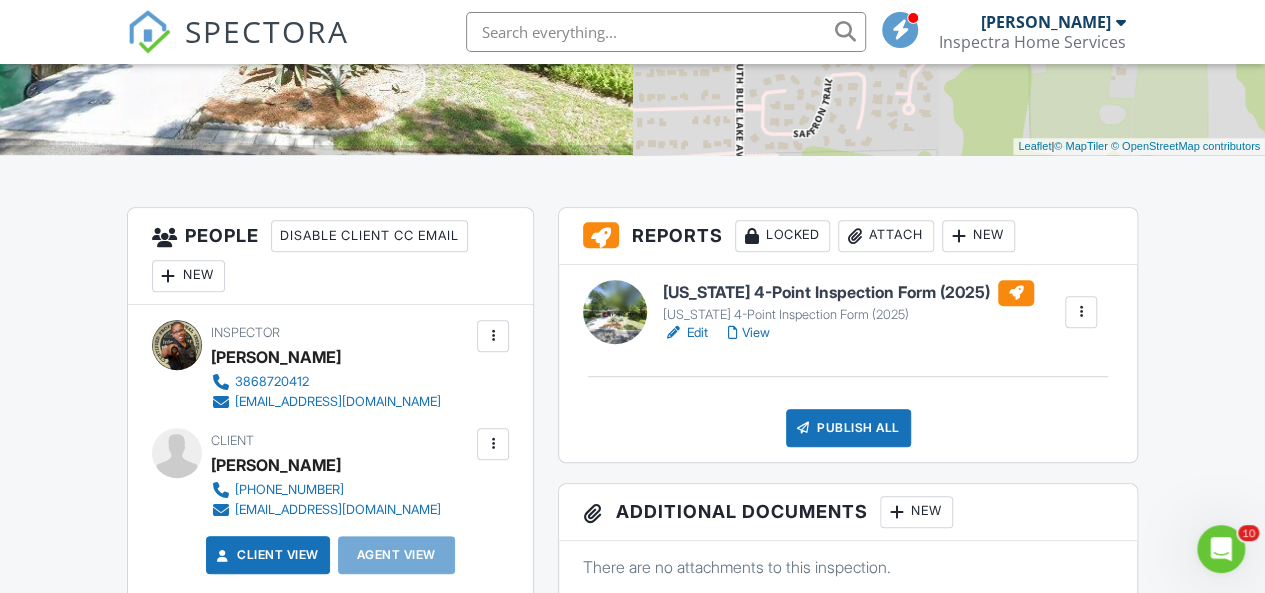 click on "View" at bounding box center [749, 333] 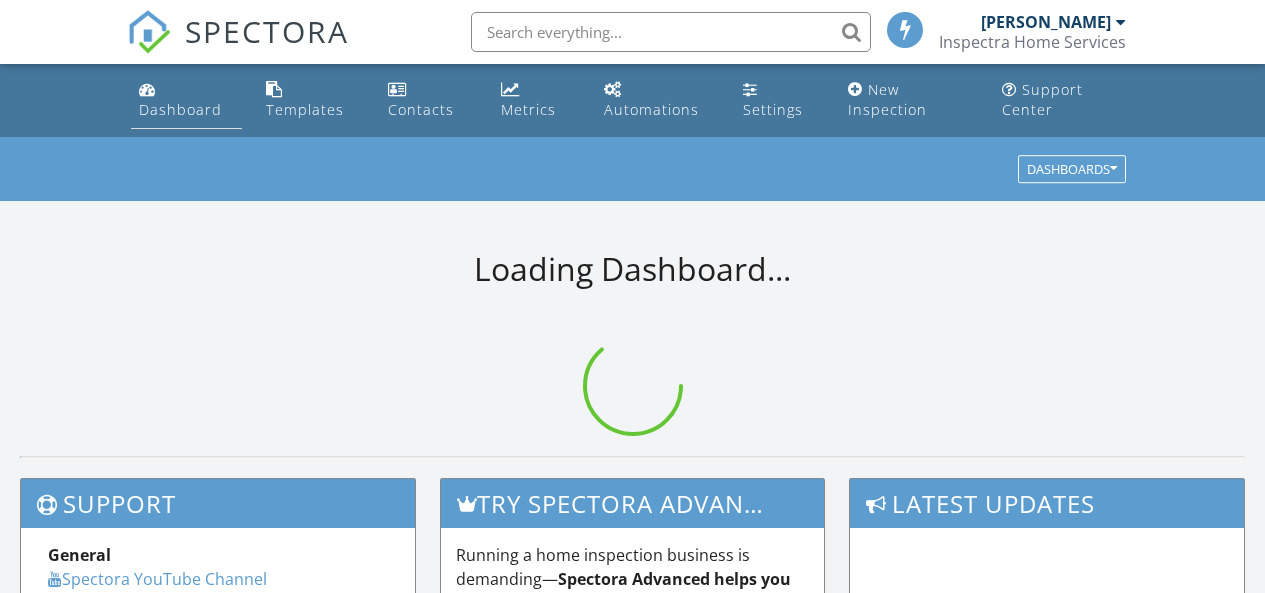 scroll, scrollTop: 0, scrollLeft: 0, axis: both 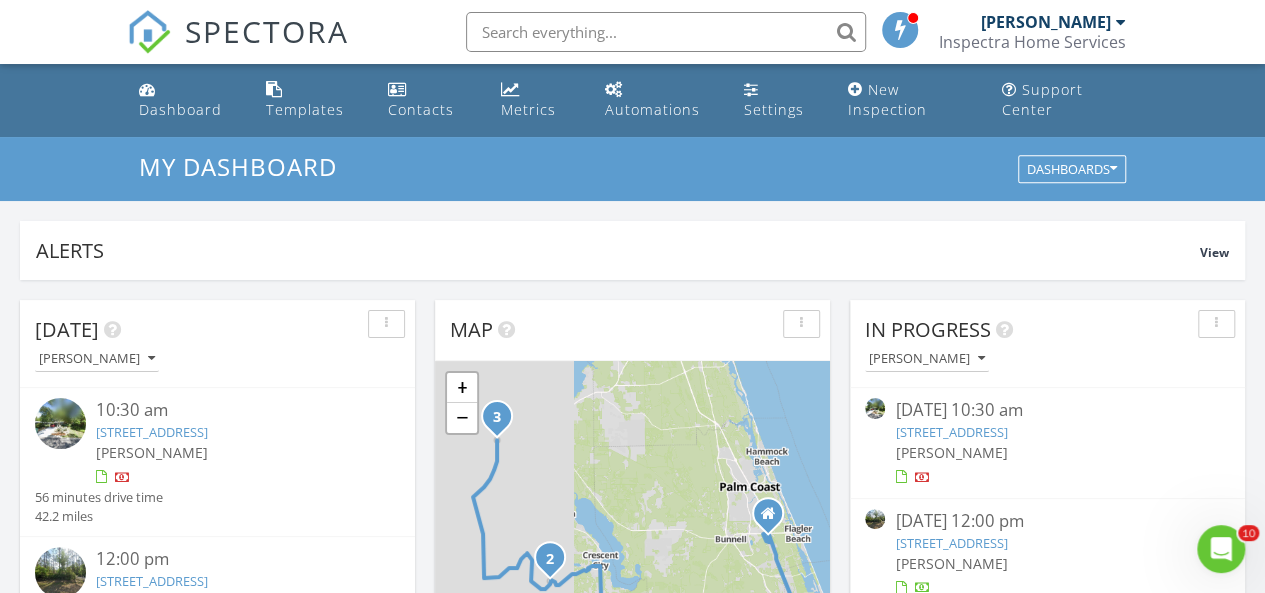 click on "420 Bark Cir, DeLand, FL 32724" at bounding box center (951, 432) 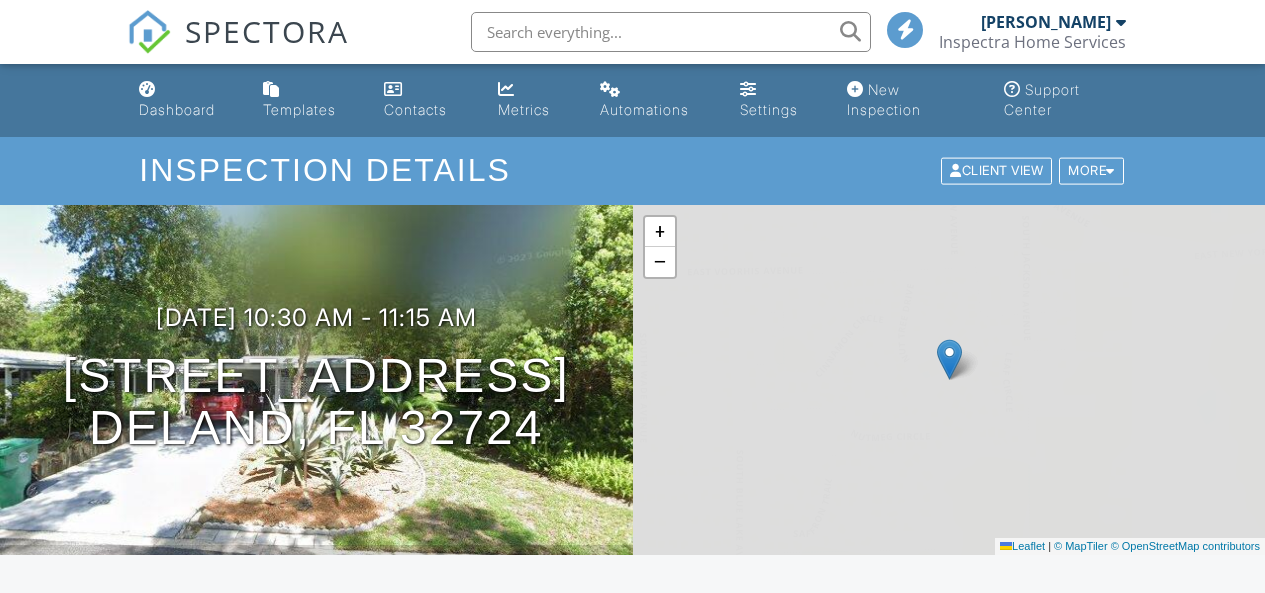 scroll, scrollTop: 0, scrollLeft: 0, axis: both 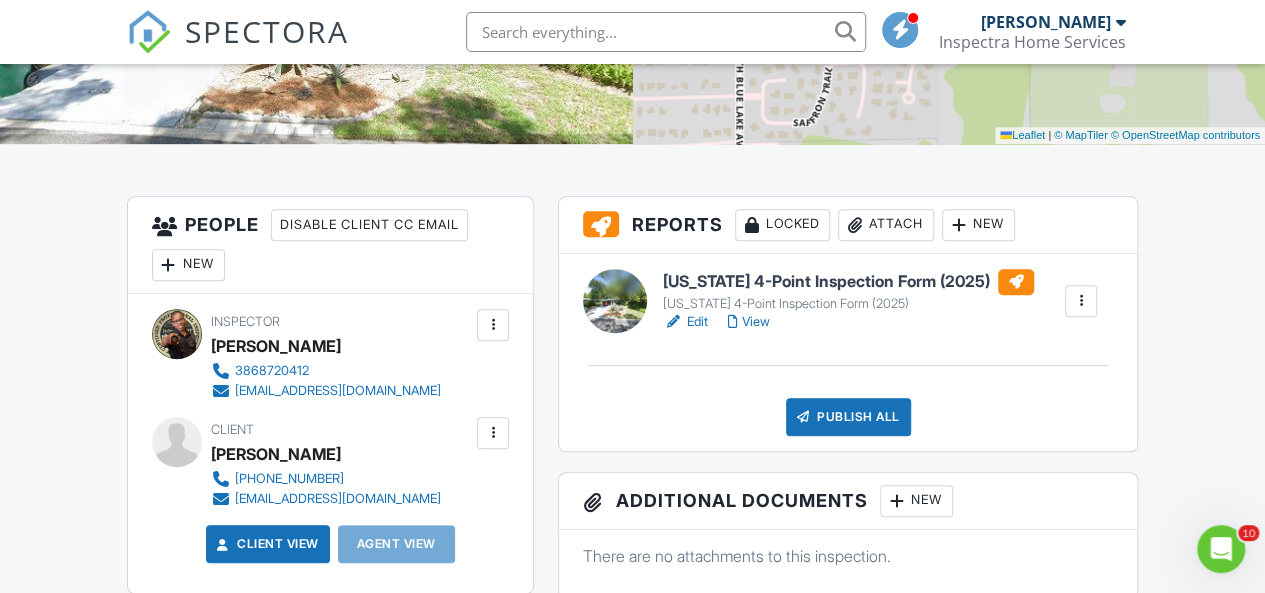 click on "Edit" at bounding box center (685, 322) 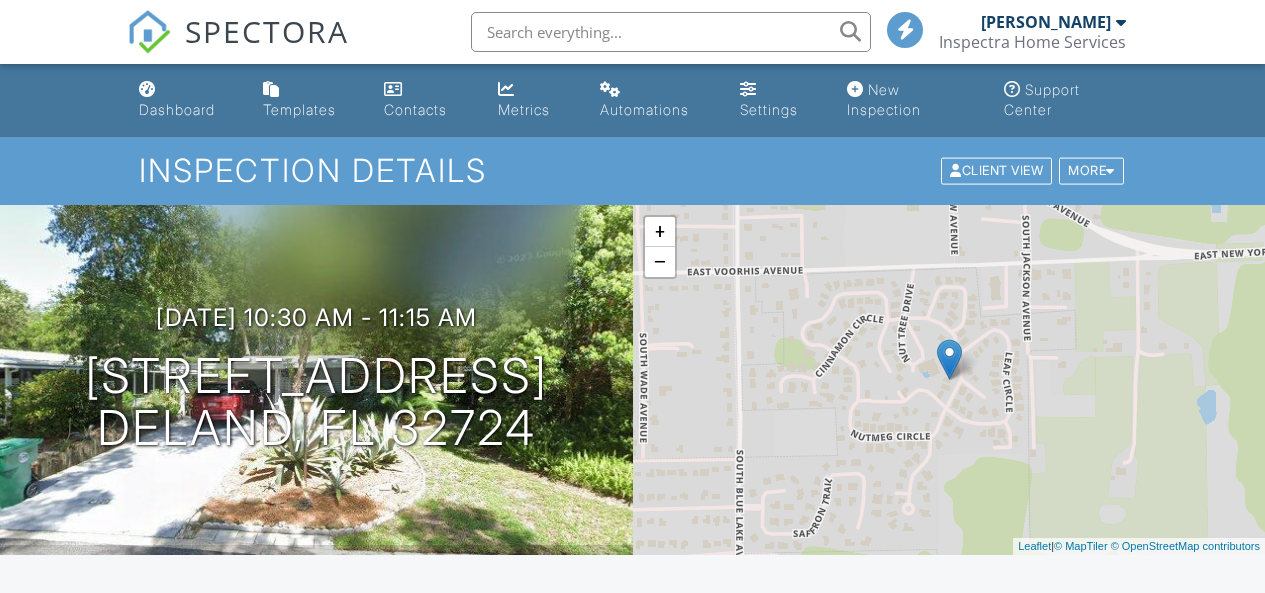 scroll, scrollTop: 0, scrollLeft: 0, axis: both 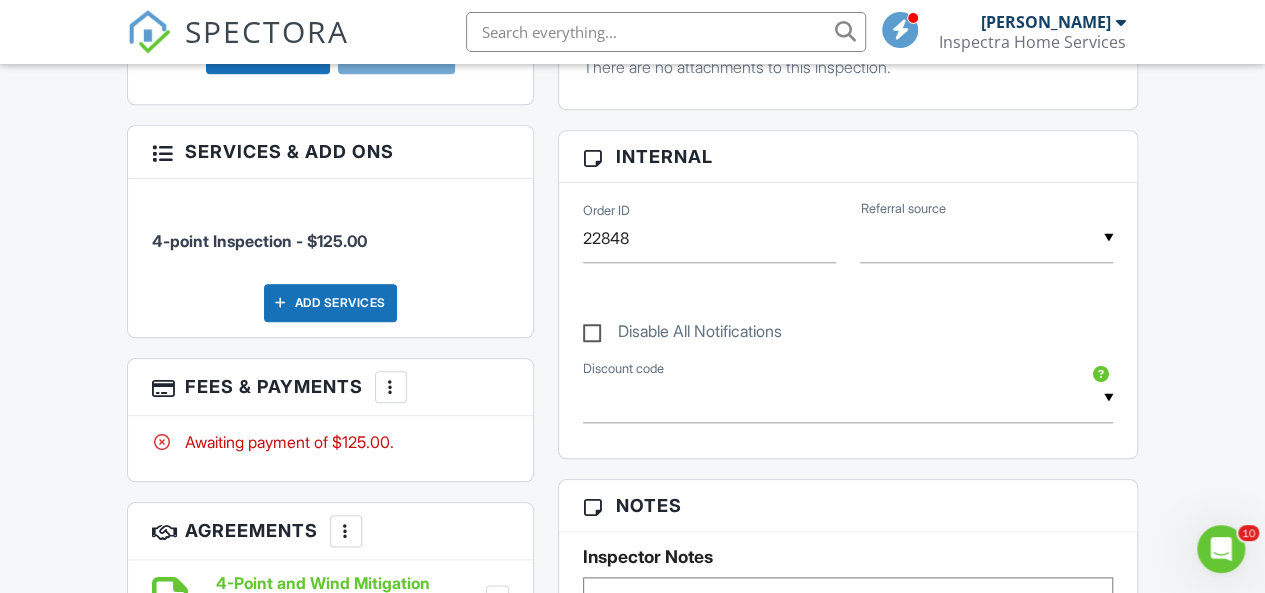 click on "More" at bounding box center (391, 387) 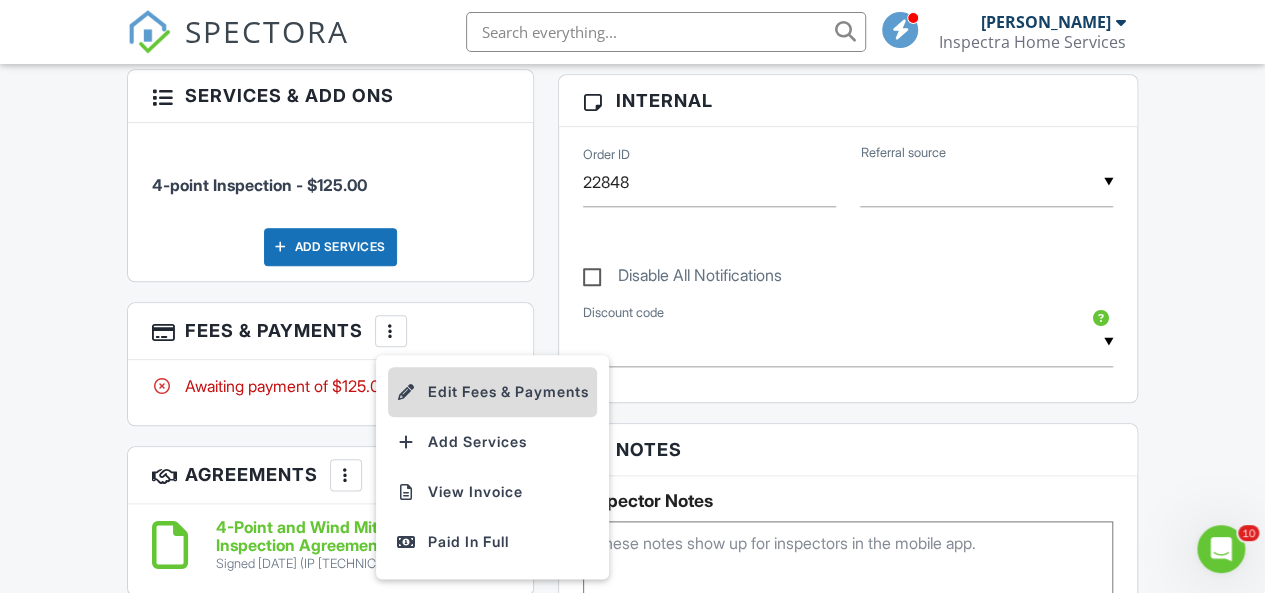 scroll, scrollTop: 1000, scrollLeft: 0, axis: vertical 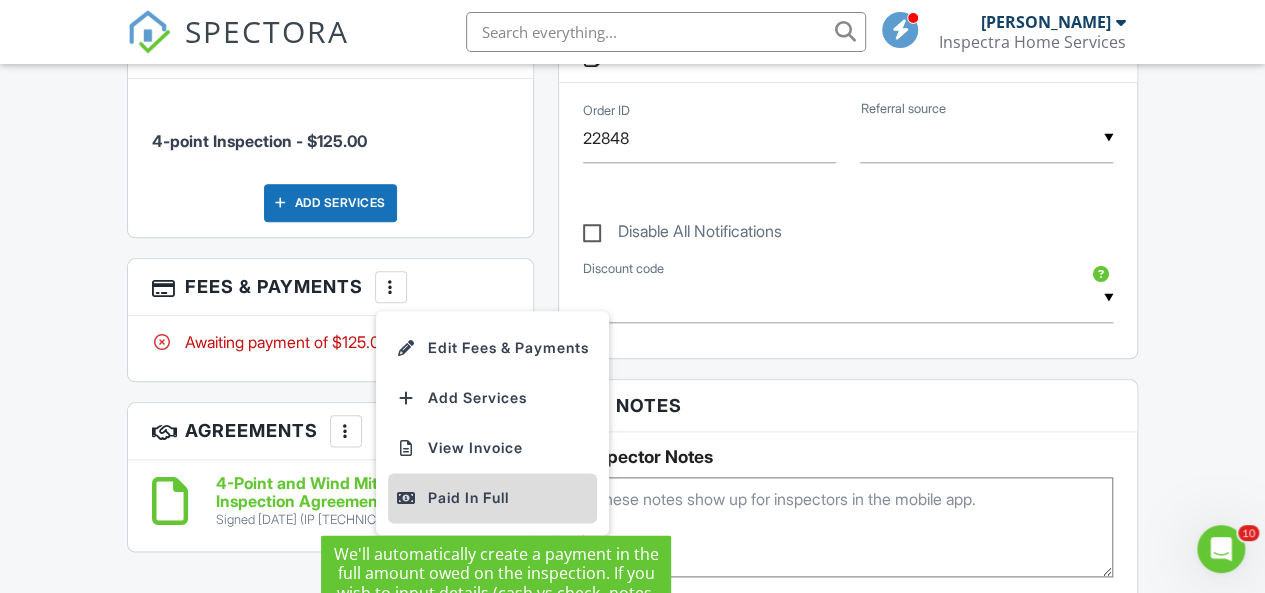 click on "Paid In Full" at bounding box center [492, 498] 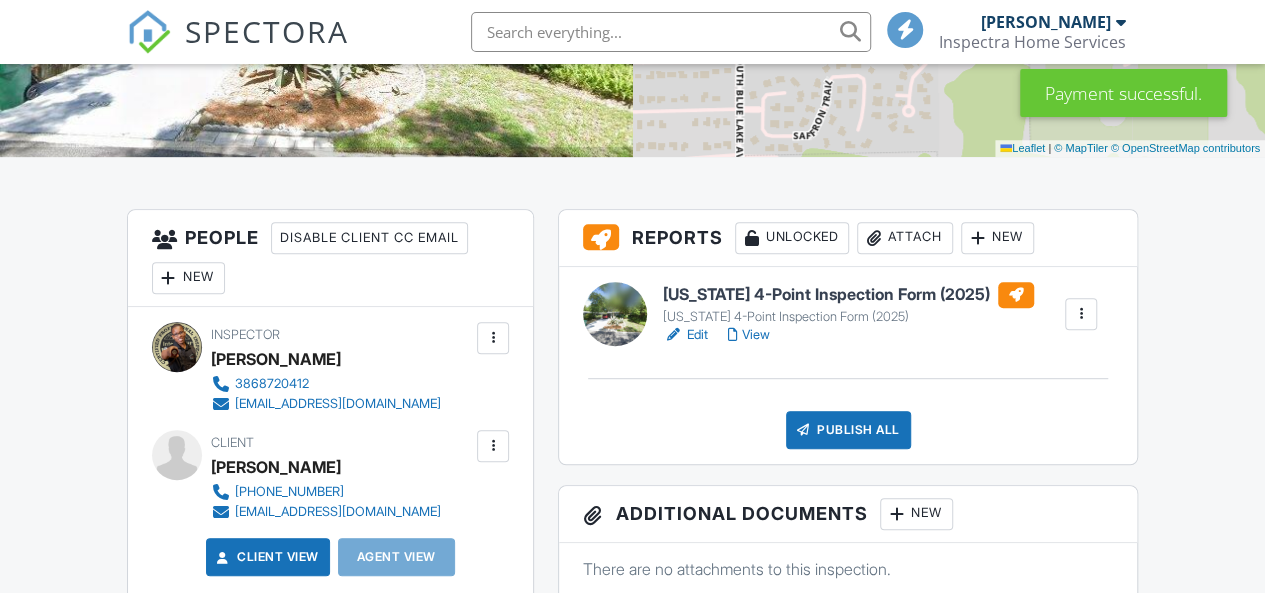 scroll, scrollTop: 398, scrollLeft: 0, axis: vertical 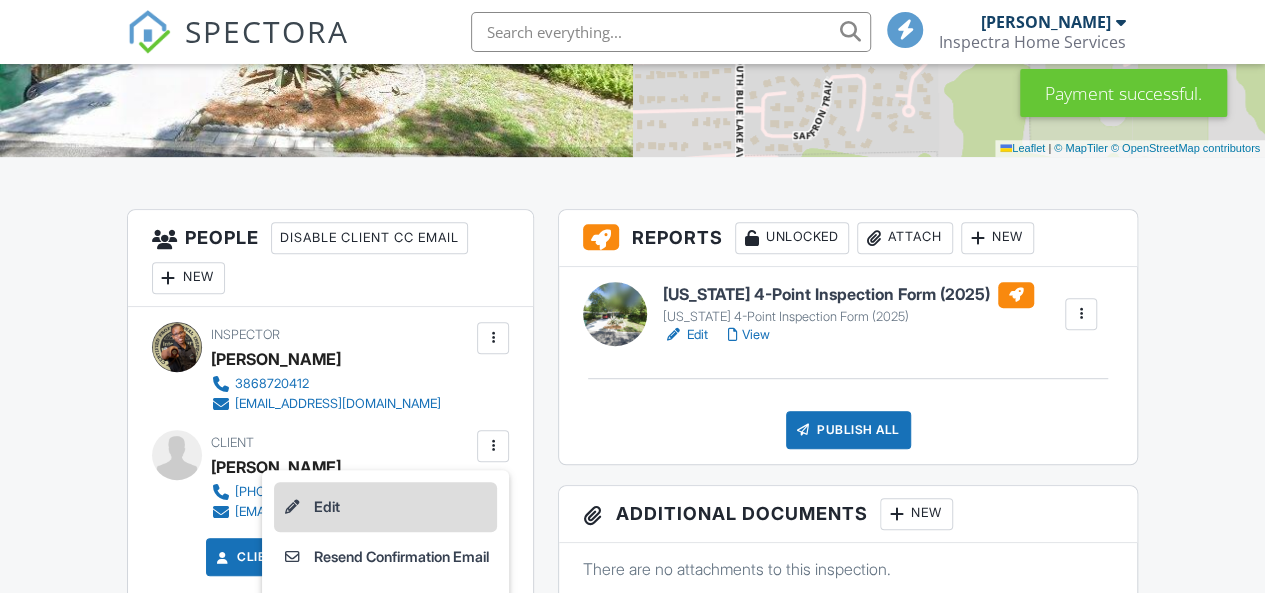 click on "Edit" at bounding box center (385, 507) 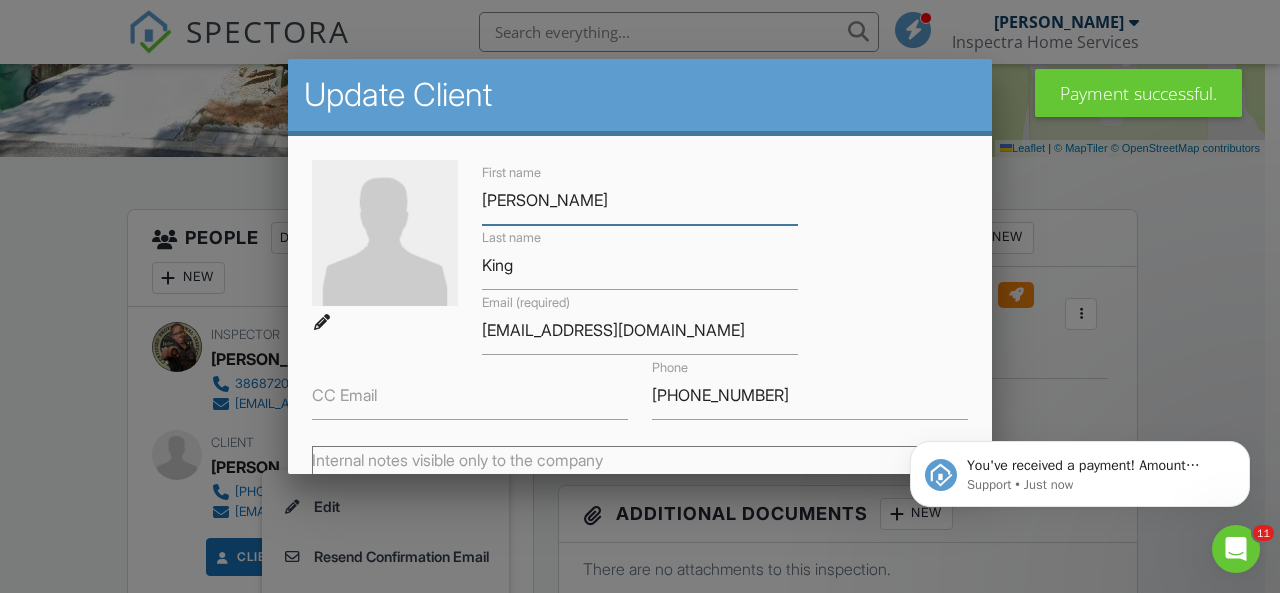scroll, scrollTop: 0, scrollLeft: 0, axis: both 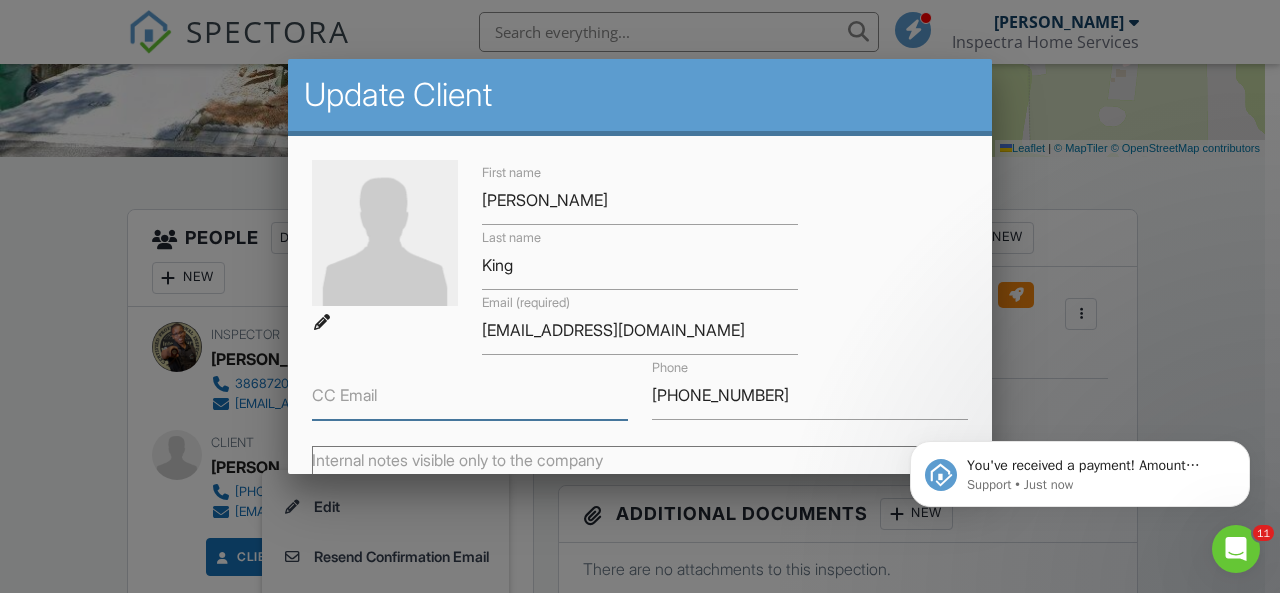 click on "CC Email" at bounding box center [470, 395] 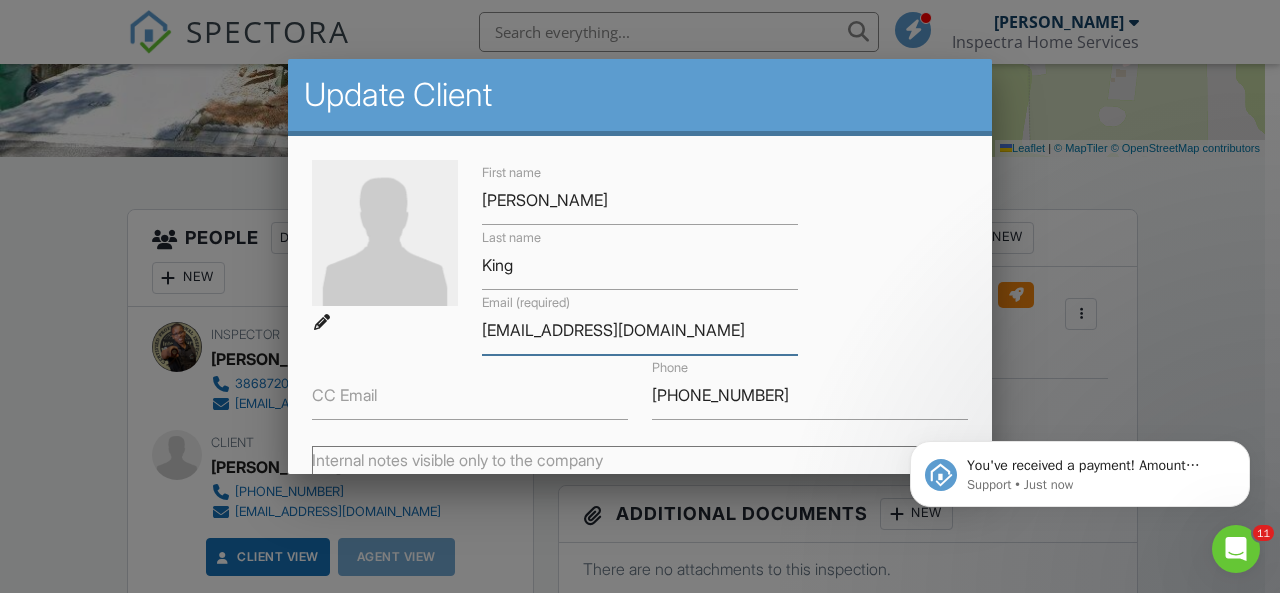 drag, startPoint x: 574, startPoint y: 324, endPoint x: 542, endPoint y: 327, distance: 32.140316 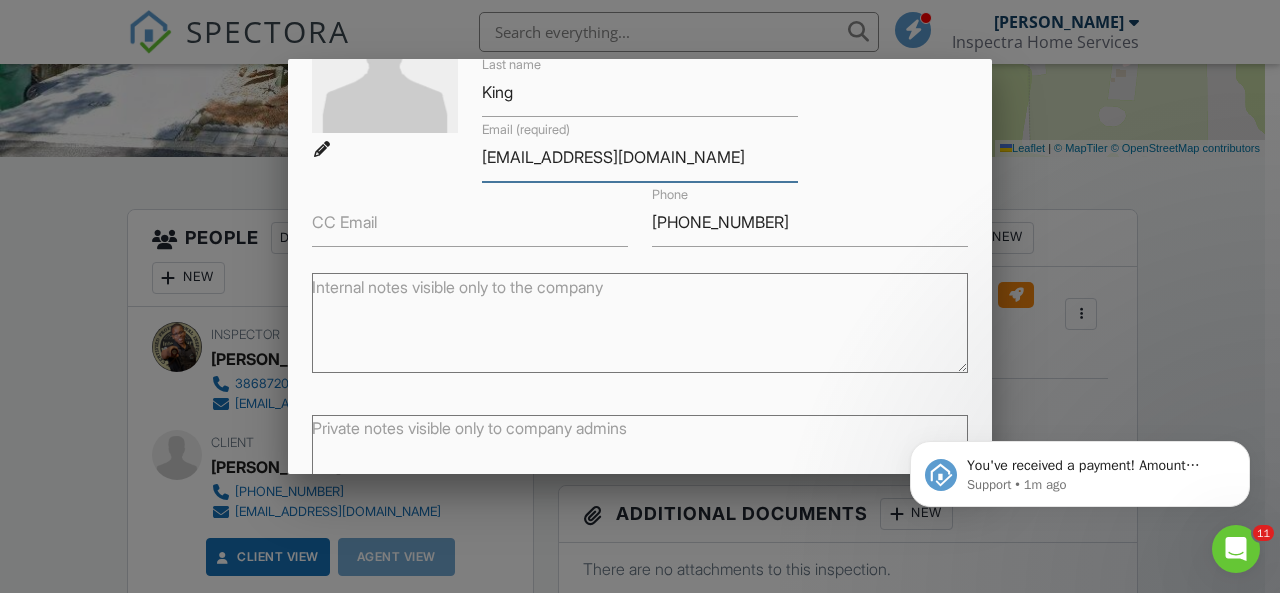 scroll, scrollTop: 102, scrollLeft: 0, axis: vertical 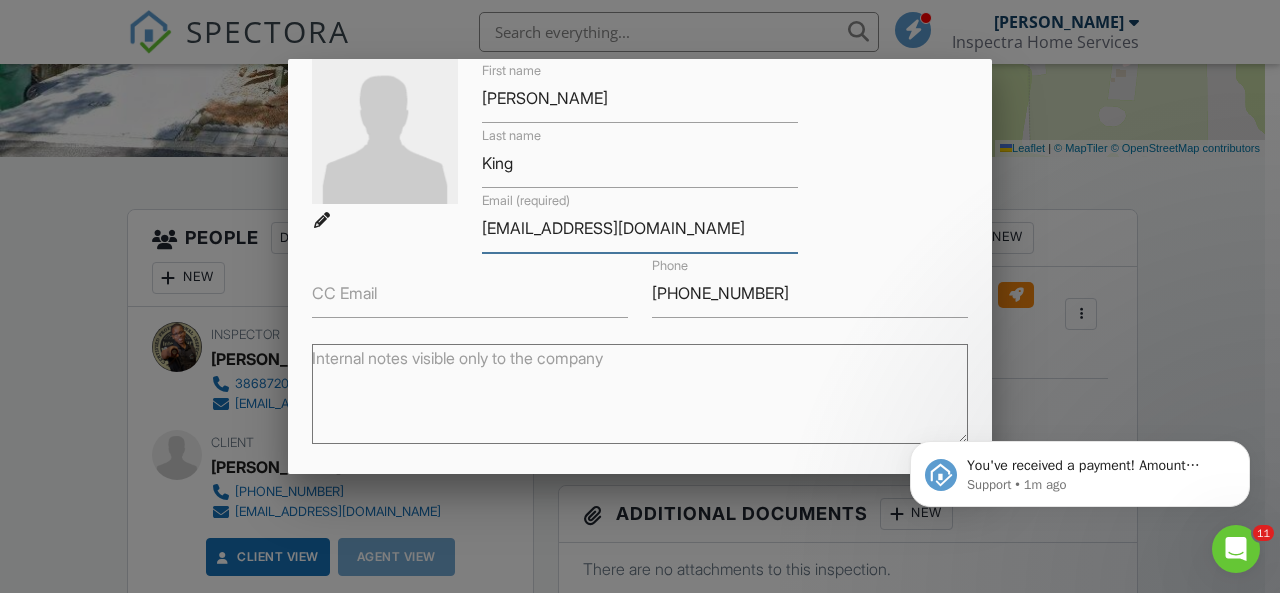 type on "[EMAIL_ADDRESS][DOMAIN_NAME]" 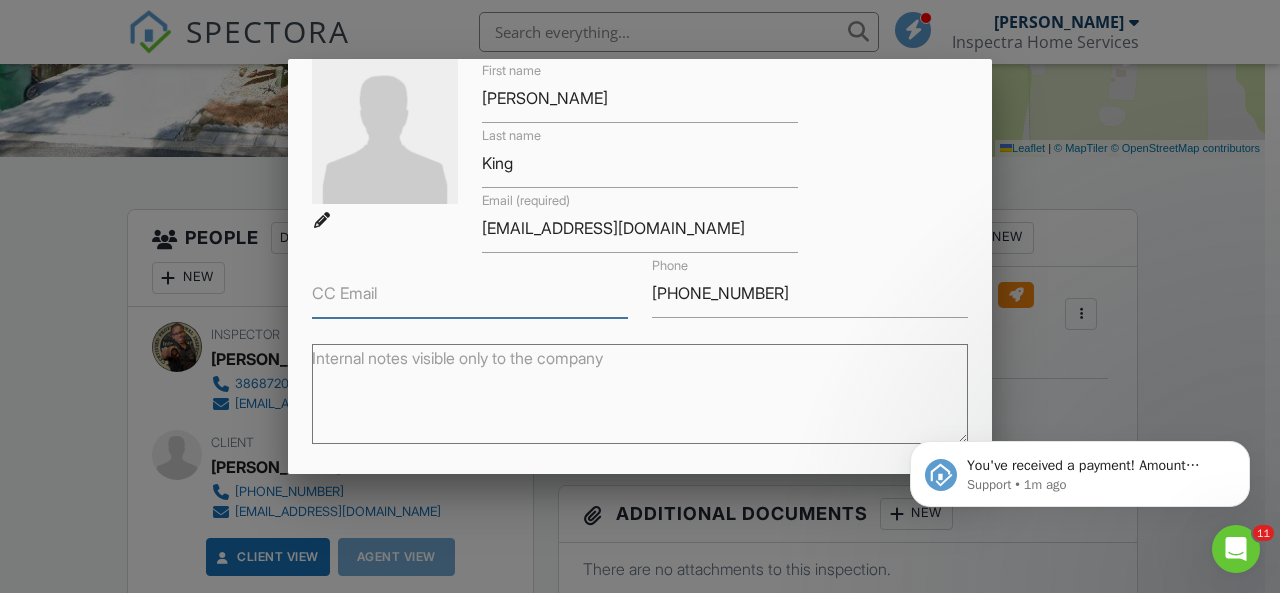 click on "CC Email" at bounding box center (470, 293) 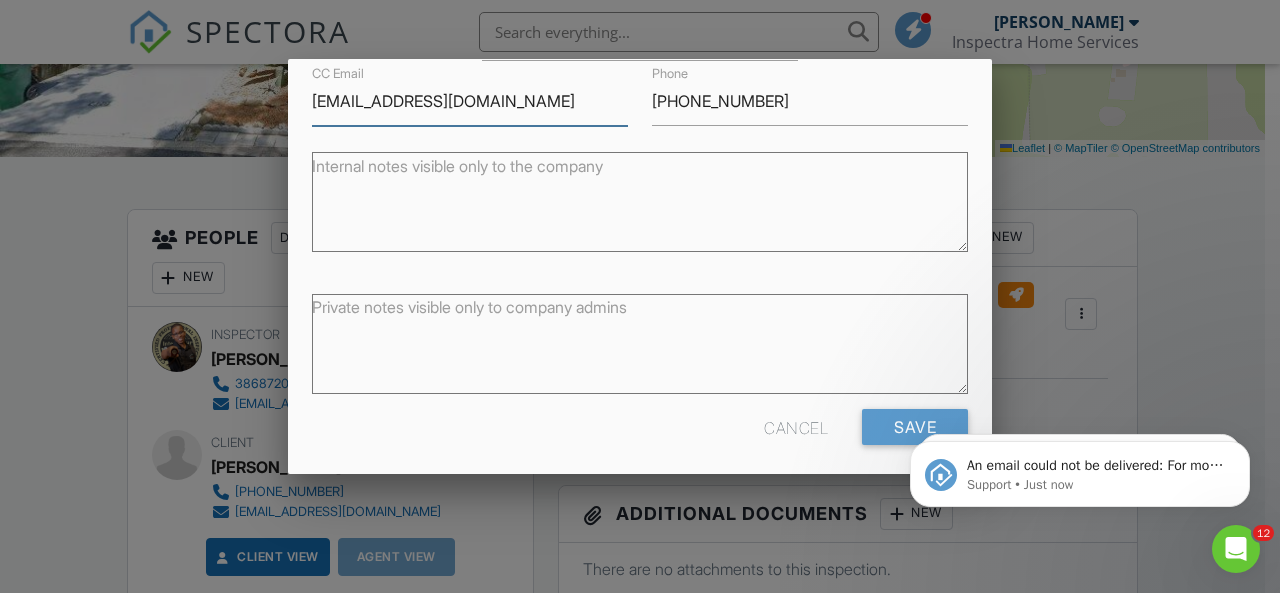 scroll, scrollTop: 302, scrollLeft: 0, axis: vertical 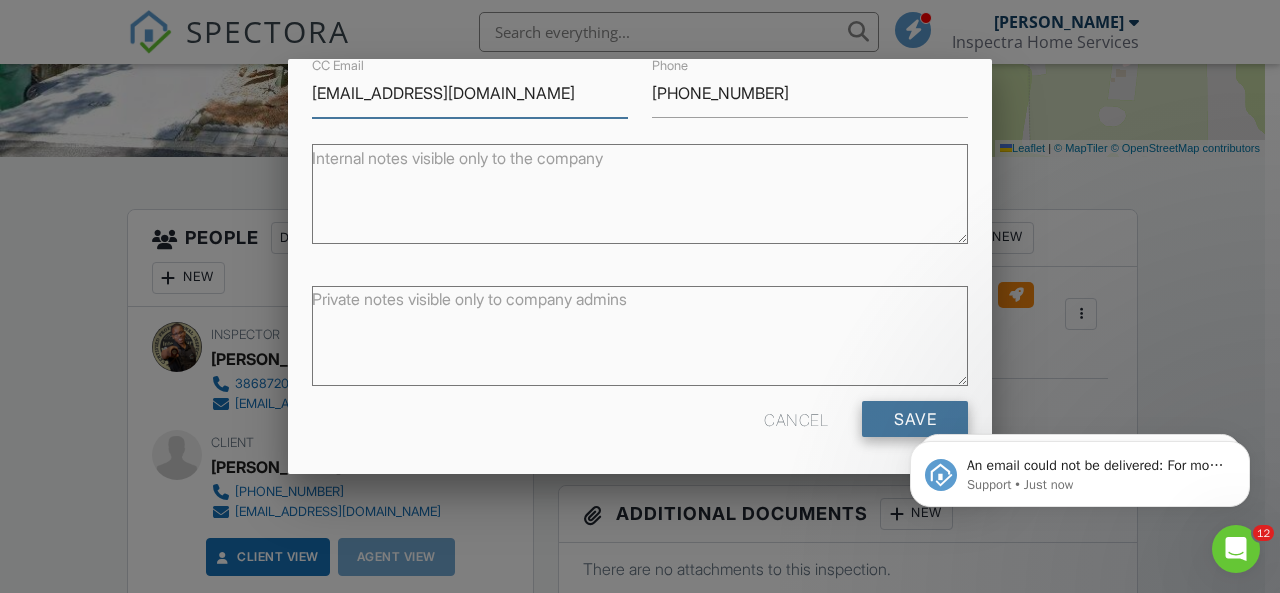 type on "[EMAIL_ADDRESS][DOMAIN_NAME]" 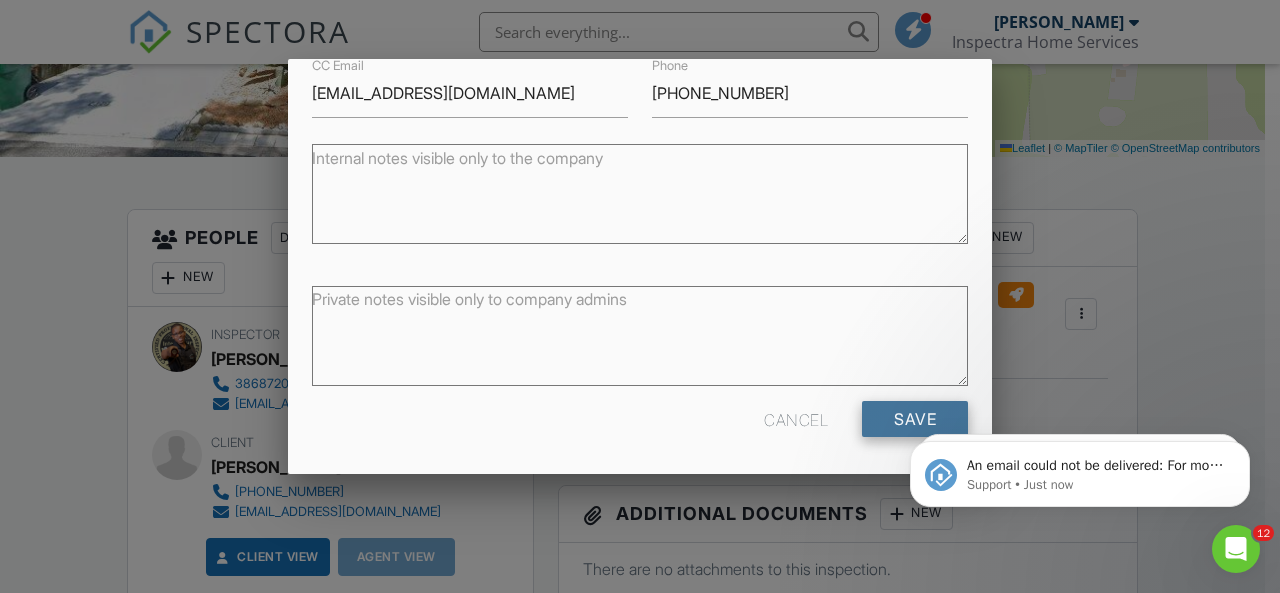 click on "Save" at bounding box center (915, 419) 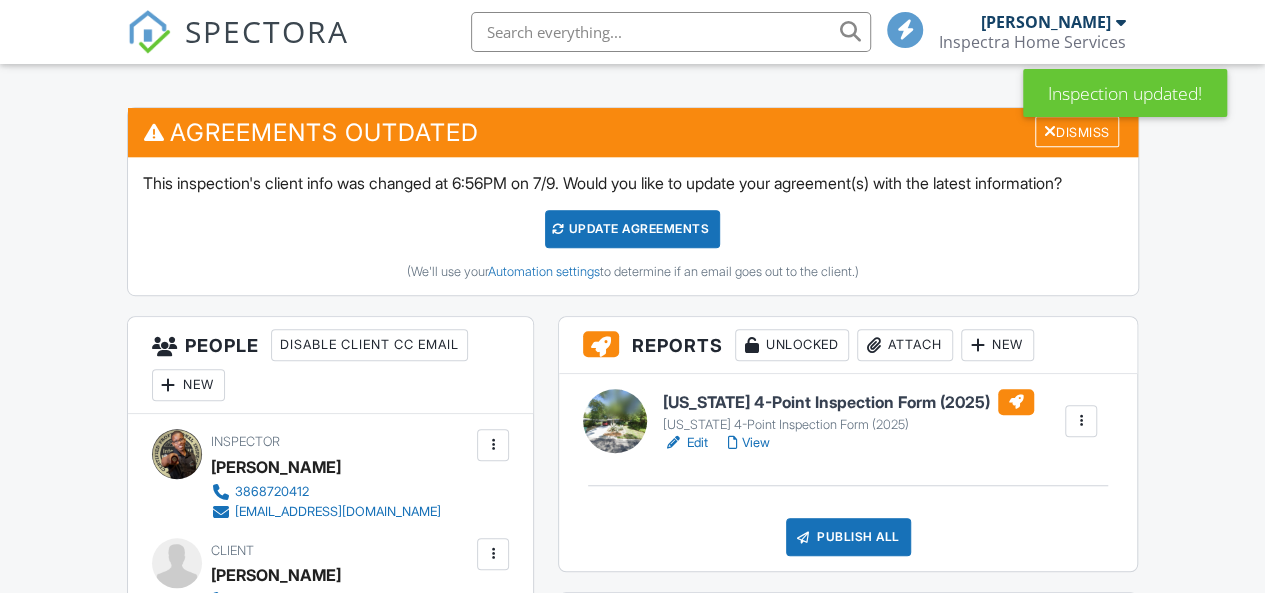 scroll, scrollTop: 400, scrollLeft: 0, axis: vertical 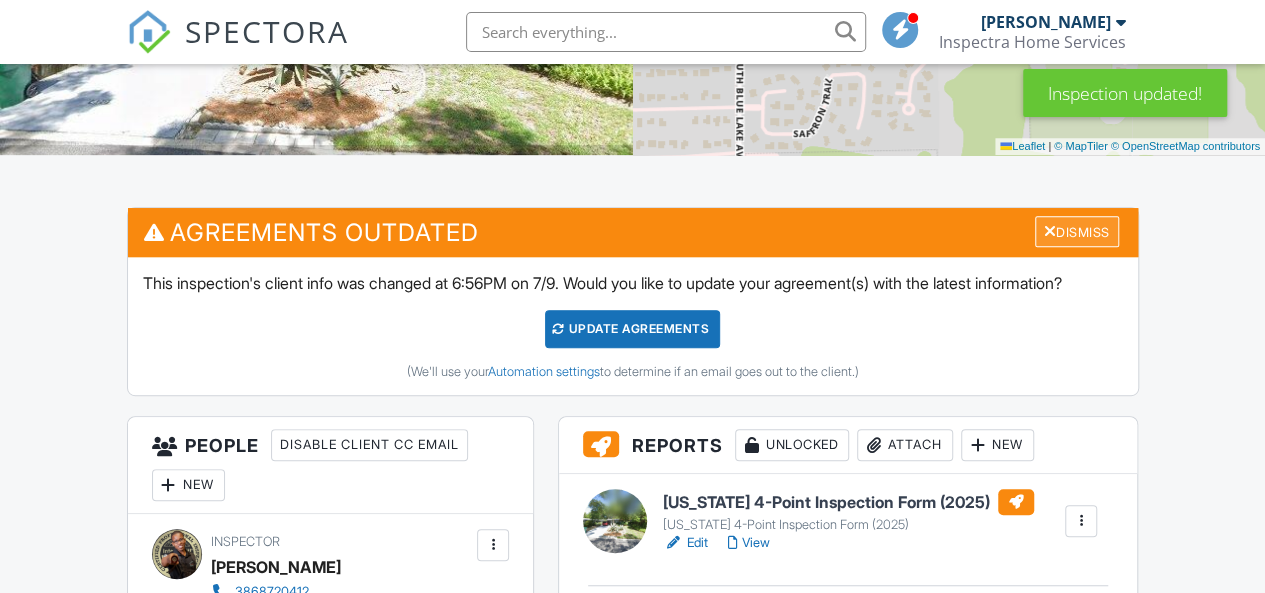 click on "Dismiss" at bounding box center [1077, 231] 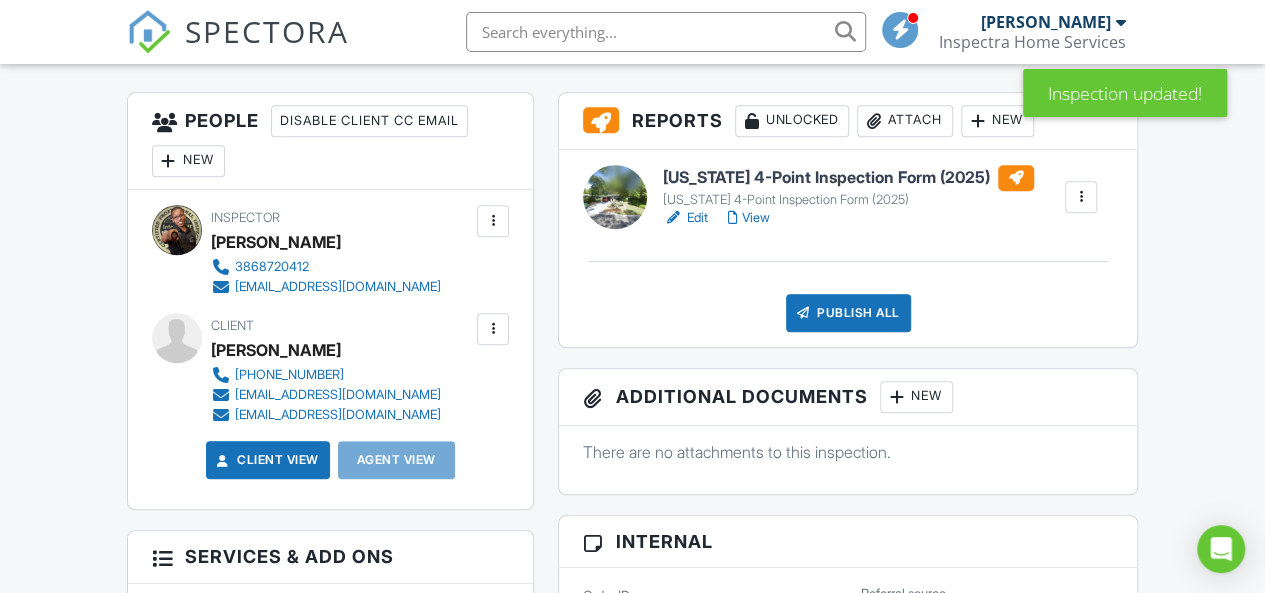 scroll, scrollTop: 600, scrollLeft: 0, axis: vertical 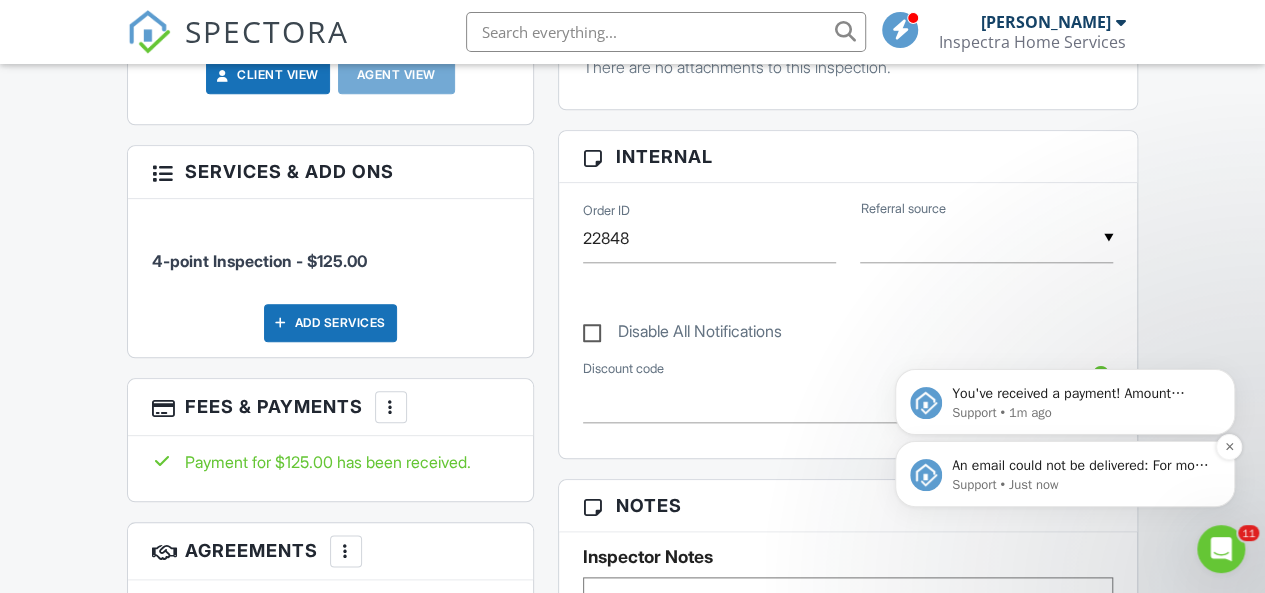 click on "Support • Just now" at bounding box center [1081, 485] 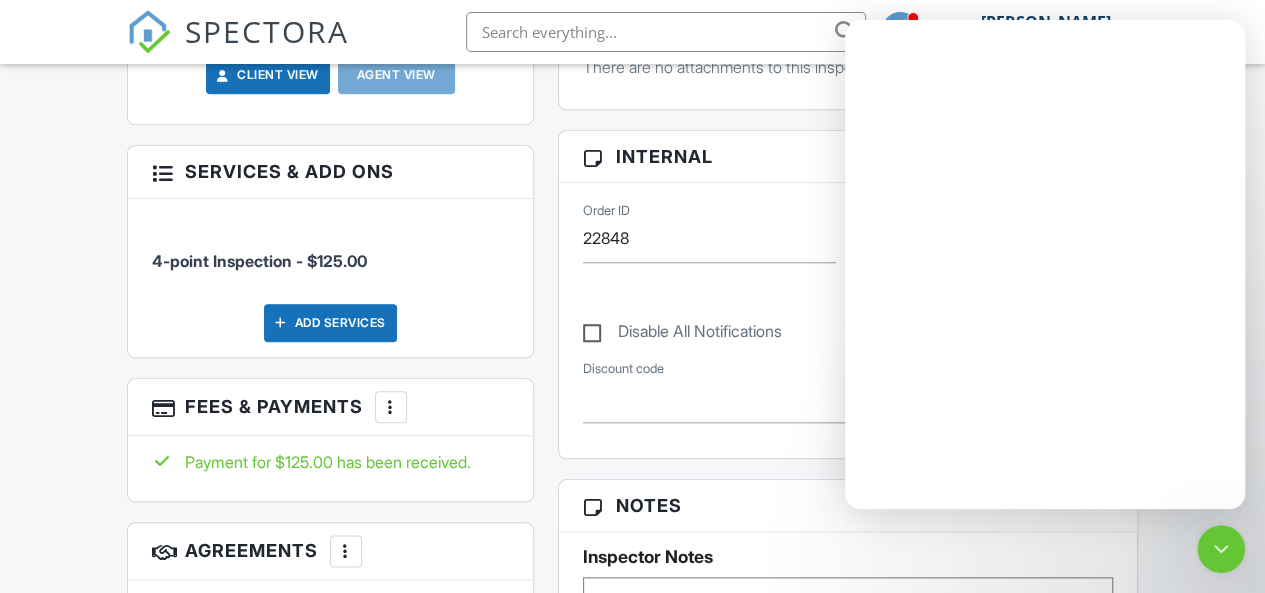 scroll, scrollTop: 0, scrollLeft: 0, axis: both 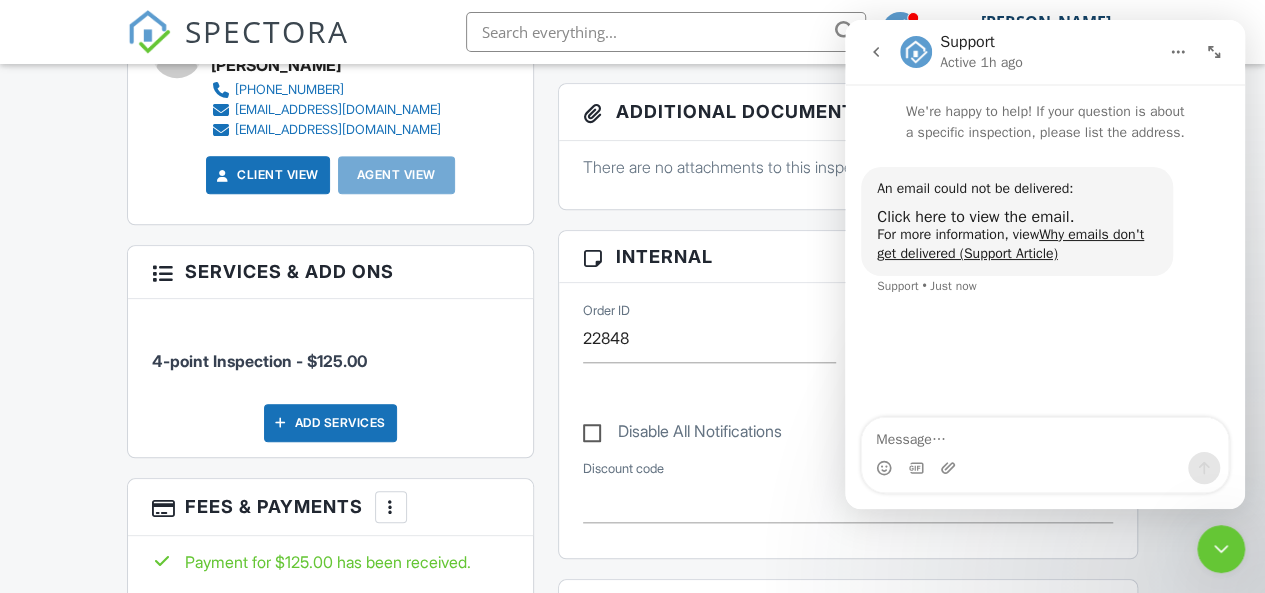 click on "Order ID
22848
▼ Real Estate Agent Internet Search Relocation Company Past Customer Other
Real Estate Agent
Internet Search
Relocation Company
Past Customer
Other
Referral source
Disable All Notifications
▼ 2nd chance - 200.0% off - Second chance Google review - $50.00 off - Thank you for the Google review! KW - $50.00 off kw - $25.00 off - Kw discount kwagent - $230.00 off - KW Agent Combo HI WM and 4P  - $40.00 off Military - 20.0% off military - 20.0% off H4H - $100.00 off - Homes for heroes
2nd chance - 200.0% off - Second chance
Google review - $50.00 off - Thank you for the Google review!
KW - $50.00 off
kw - $25.00 off - Kw discount
kwagent - $230.00 off - KW Agent
Combo HI WM and 4P  - $40.00 off
Military - 20.0% off
military - 20.0% off
H4H - $100.00 off - Homes for heroes
Discount code" at bounding box center (848, 420) 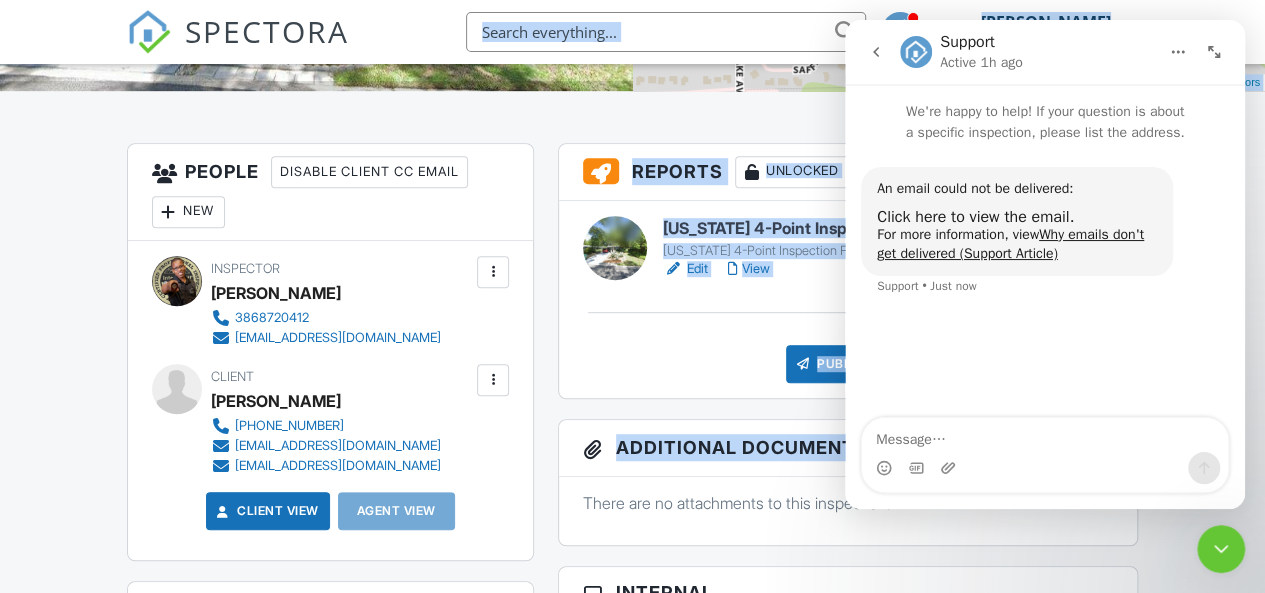 scroll, scrollTop: 600, scrollLeft: 0, axis: vertical 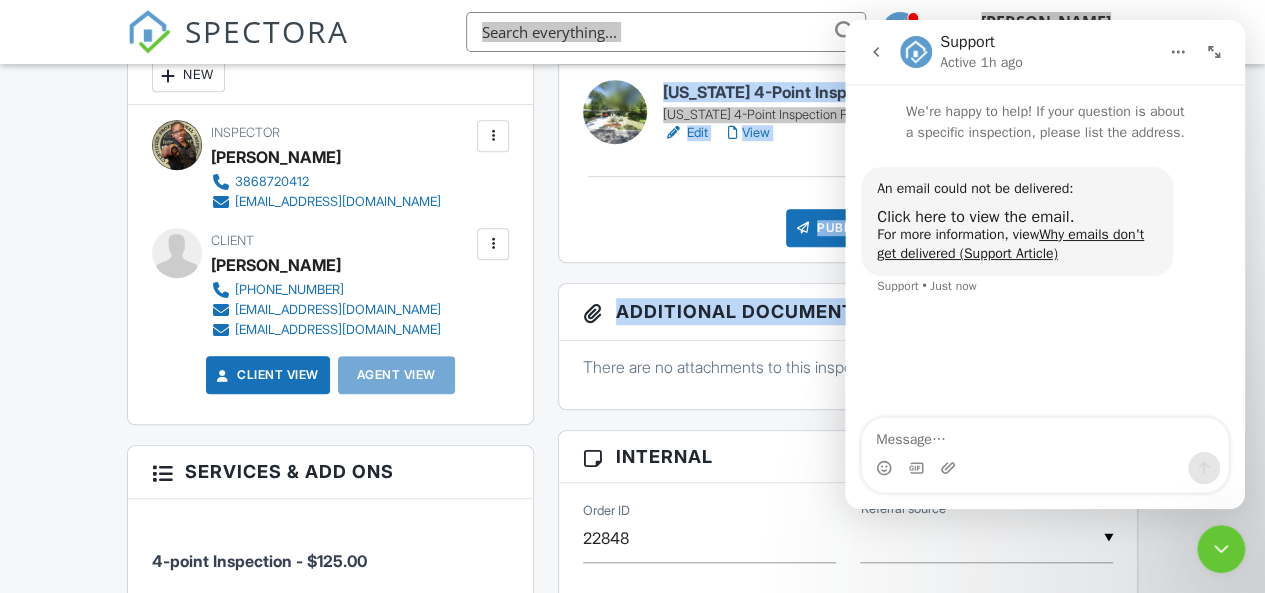 click at bounding box center [1221, 549] 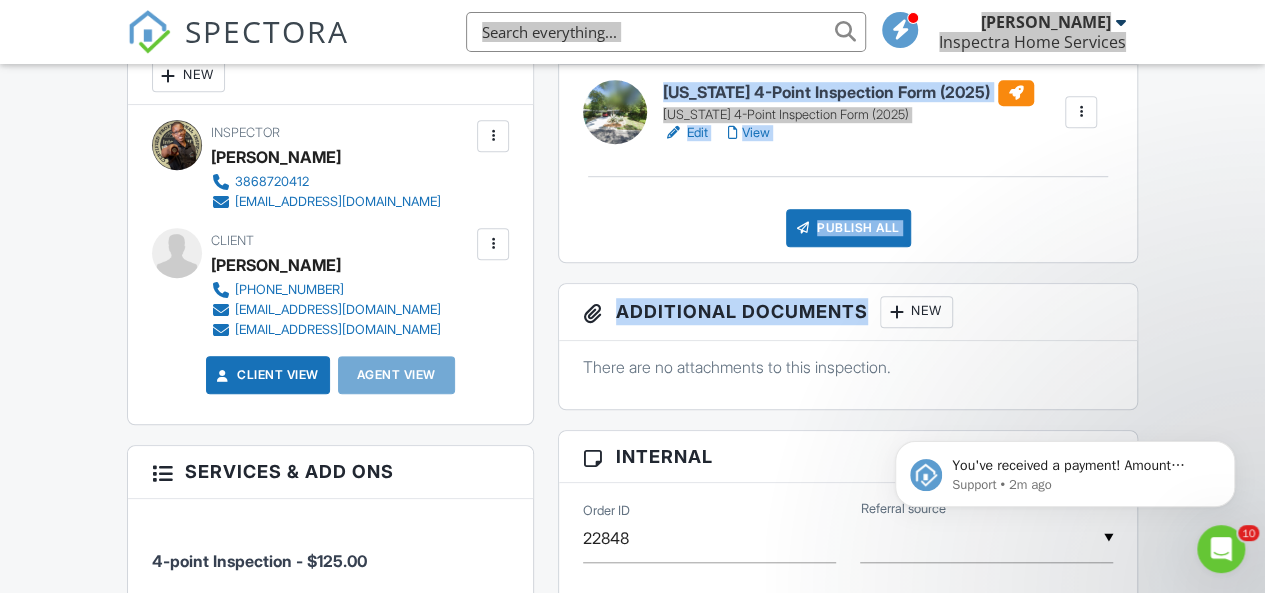 scroll, scrollTop: 0, scrollLeft: 0, axis: both 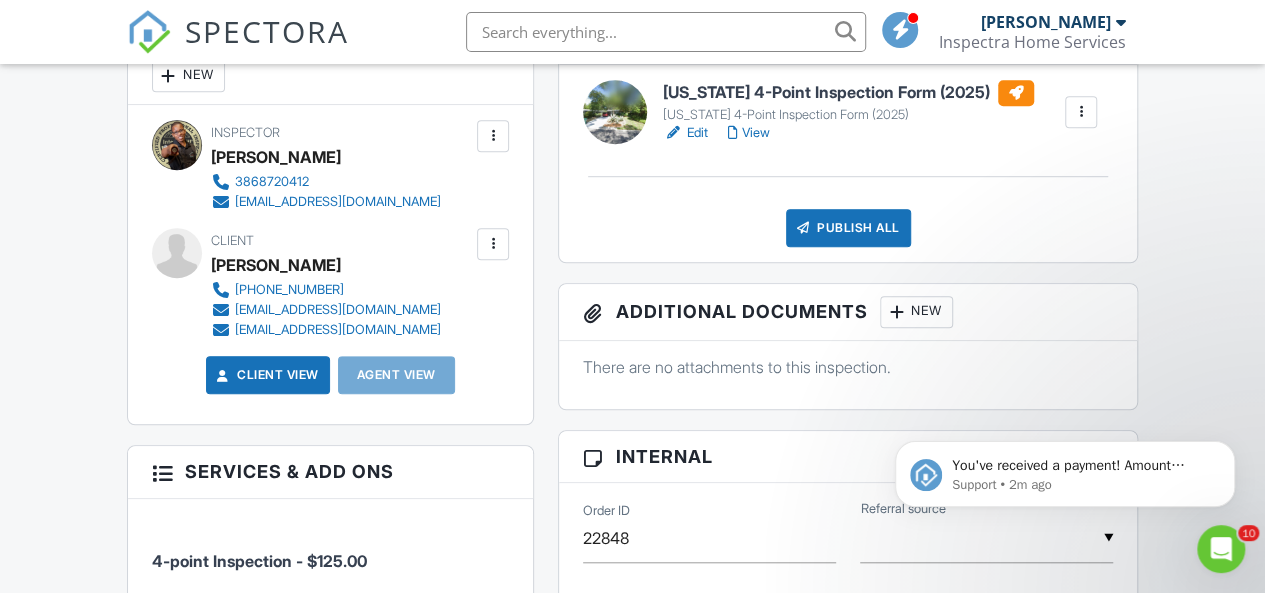 click at bounding box center [493, 244] 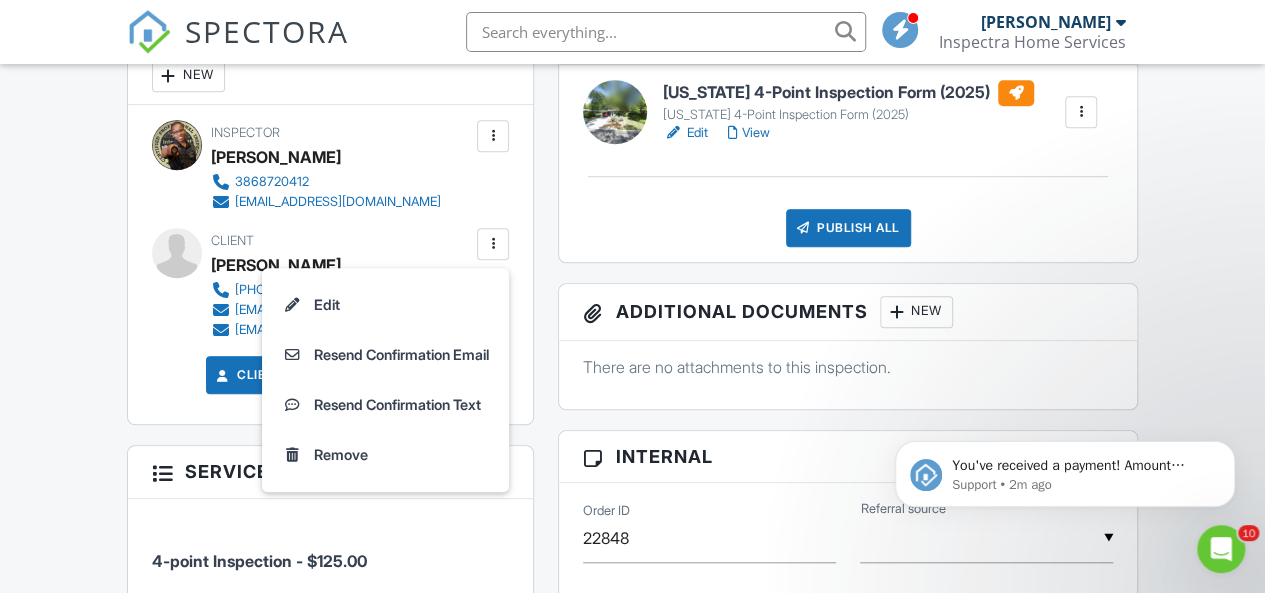 click on "Inspector
[PERSON_NAME]
3868720412
[EMAIL_ADDRESS][DOMAIN_NAME]
Make Invisible
Mark As Requested
Remove
Update Client
First name
[PERSON_NAME]
Last name
[PERSON_NAME]
Email (required)
[EMAIL_ADDRESS][DOMAIN_NAME]
CC Email
[EMAIL_ADDRESS][DOMAIN_NAME]
Phone
[PHONE_NUMBER]
Internal notes visible only to the company
Private notes visible only to company admins
Cancel
Save
Confirm client deletion
This will remove the client from this inspection. All email reminders and follow-ups will be removed as well. Note that this is only an option before publishing a report.
Cancel
Remove Client
Client
[PERSON_NAME]
[PHONE_NUMBER]
[EMAIL_ADDRESS][DOMAIN_NAME]
[EMAIL_ADDRESS][DOMAIN_NAME]
Edit
Resend Confirmation Email
Remove" at bounding box center [331, 265] 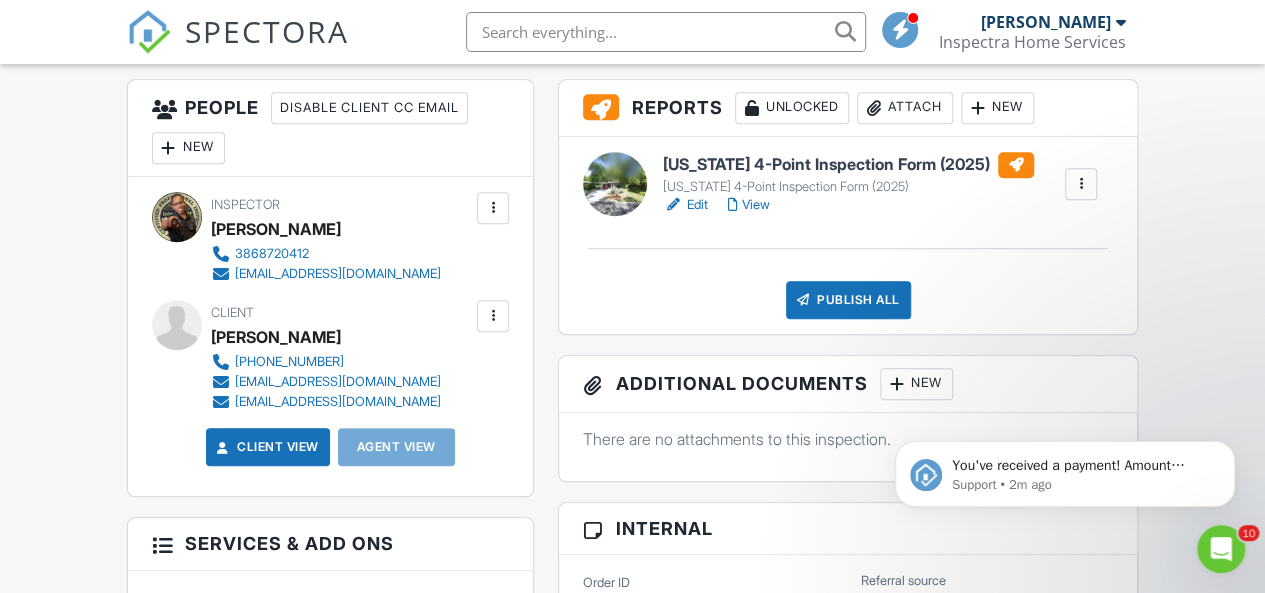 scroll, scrollTop: 400, scrollLeft: 0, axis: vertical 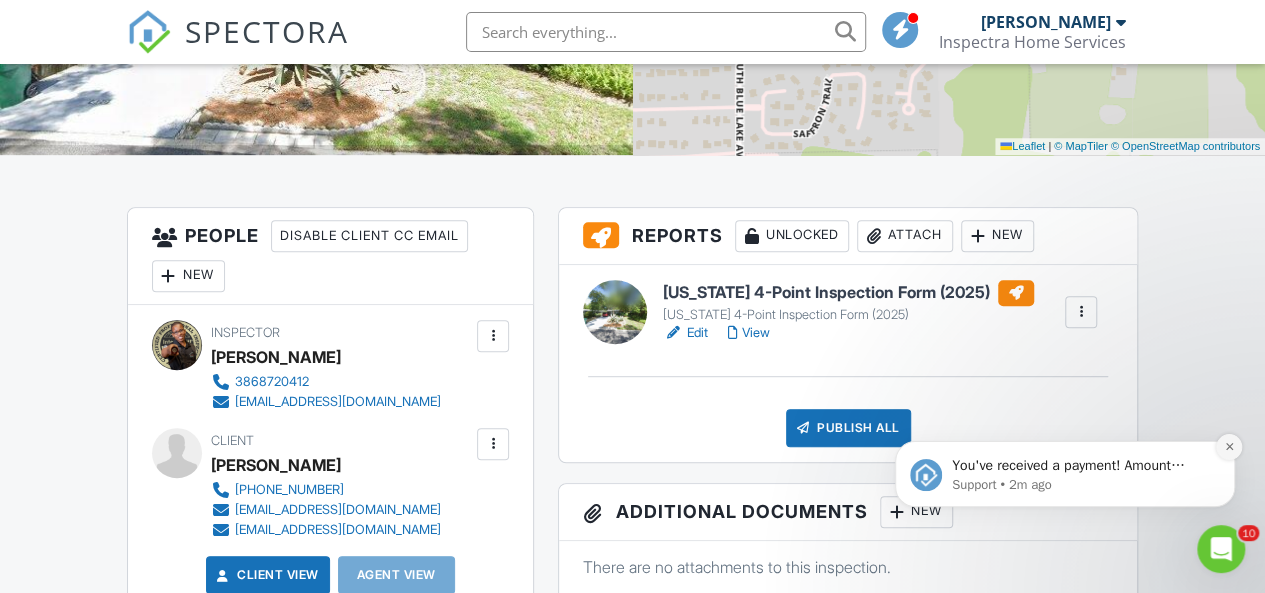 click 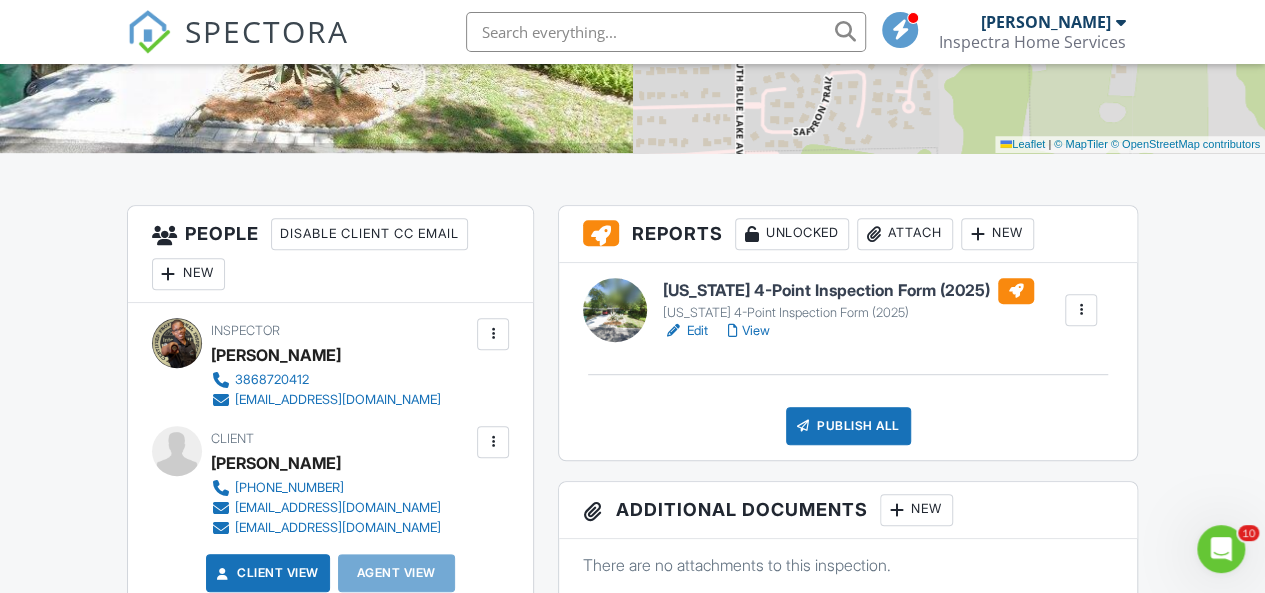 scroll, scrollTop: 400, scrollLeft: 0, axis: vertical 